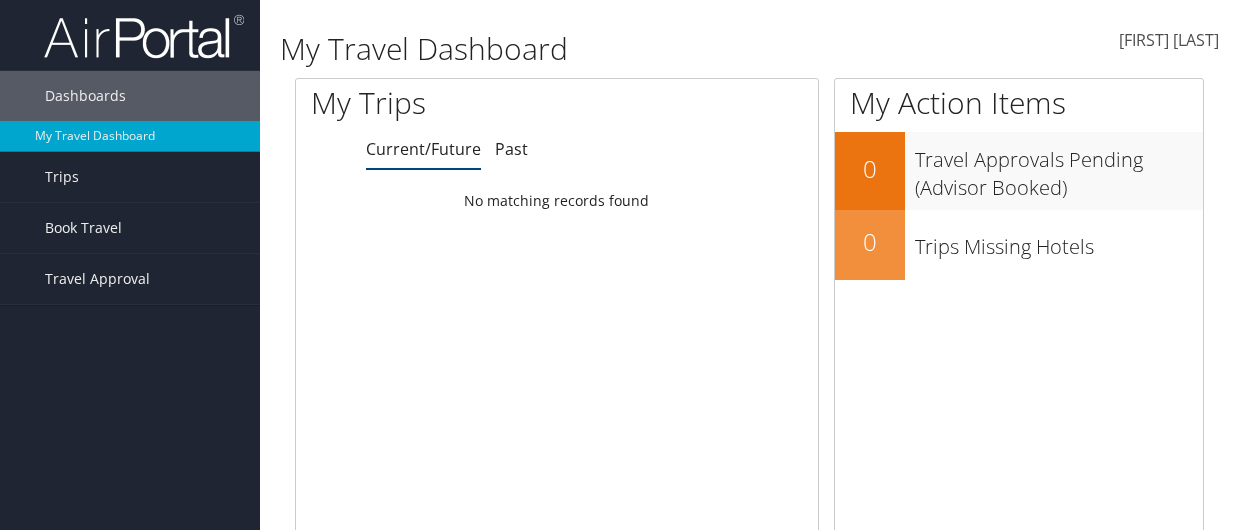 scroll, scrollTop: 0, scrollLeft: 0, axis: both 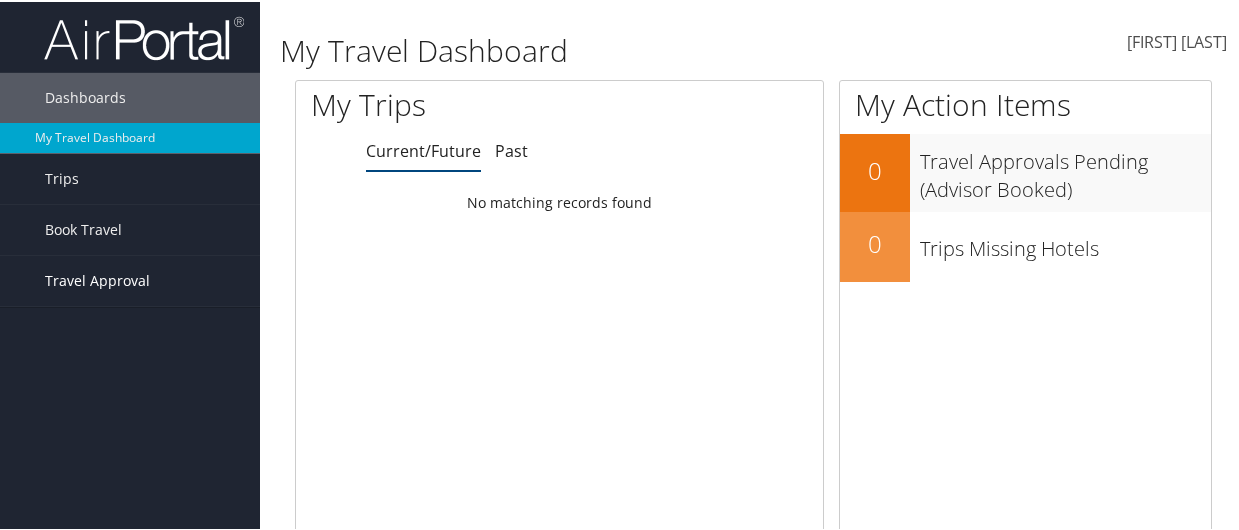 click on "Travel Approval" at bounding box center (97, 279) 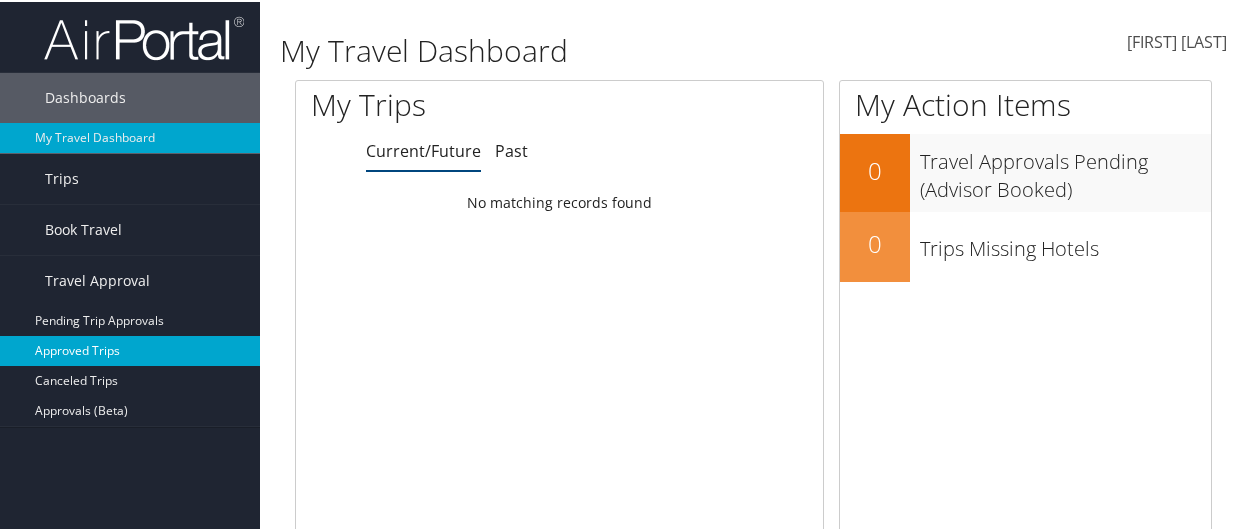 click on "Approved Trips" at bounding box center (130, 349) 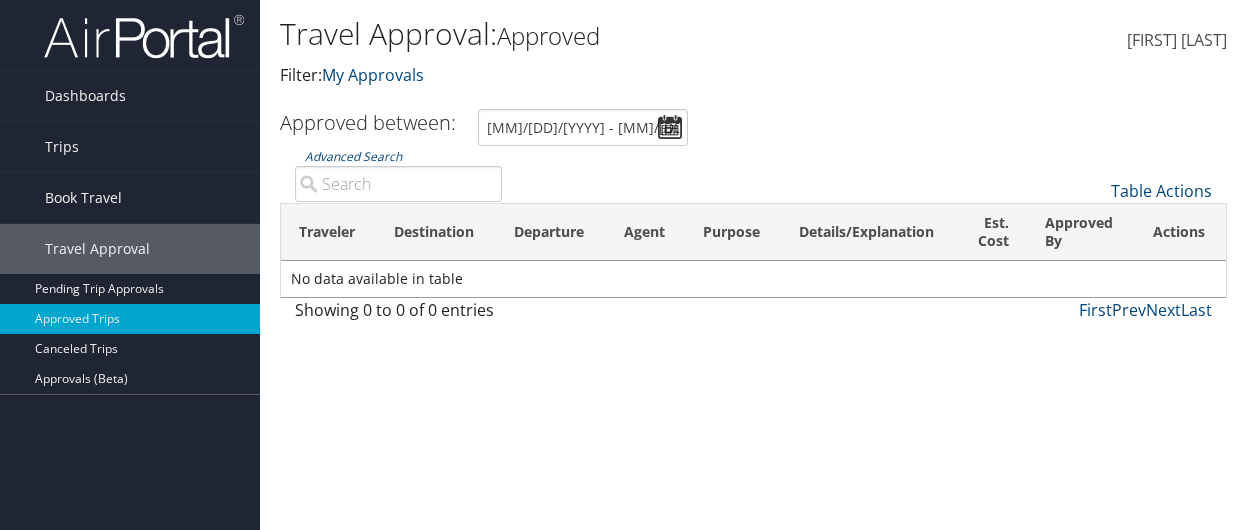 scroll, scrollTop: 0, scrollLeft: 0, axis: both 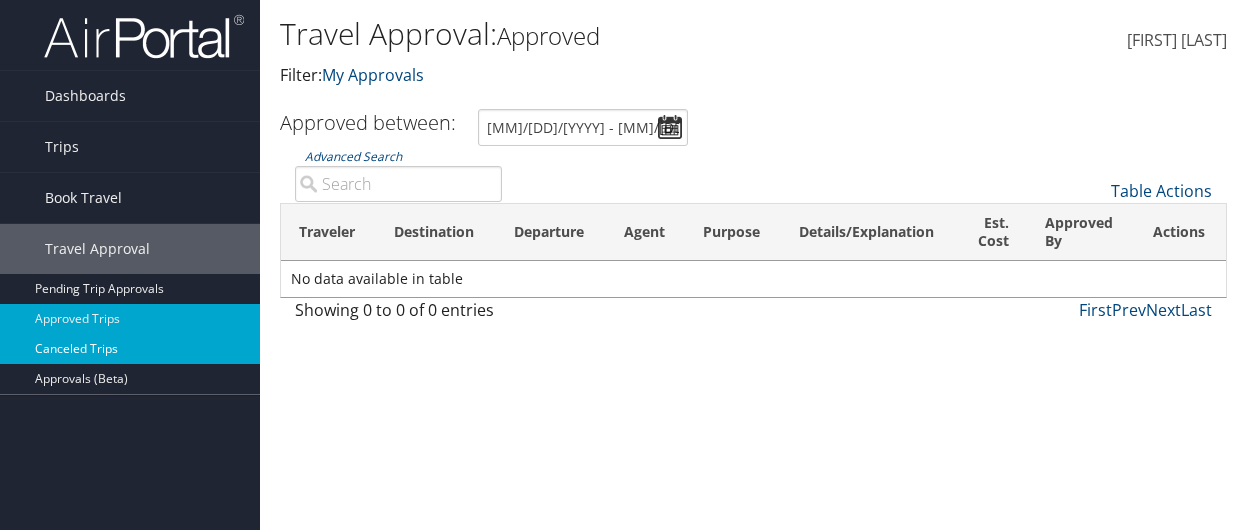 click on "Canceled Trips" at bounding box center (130, 349) 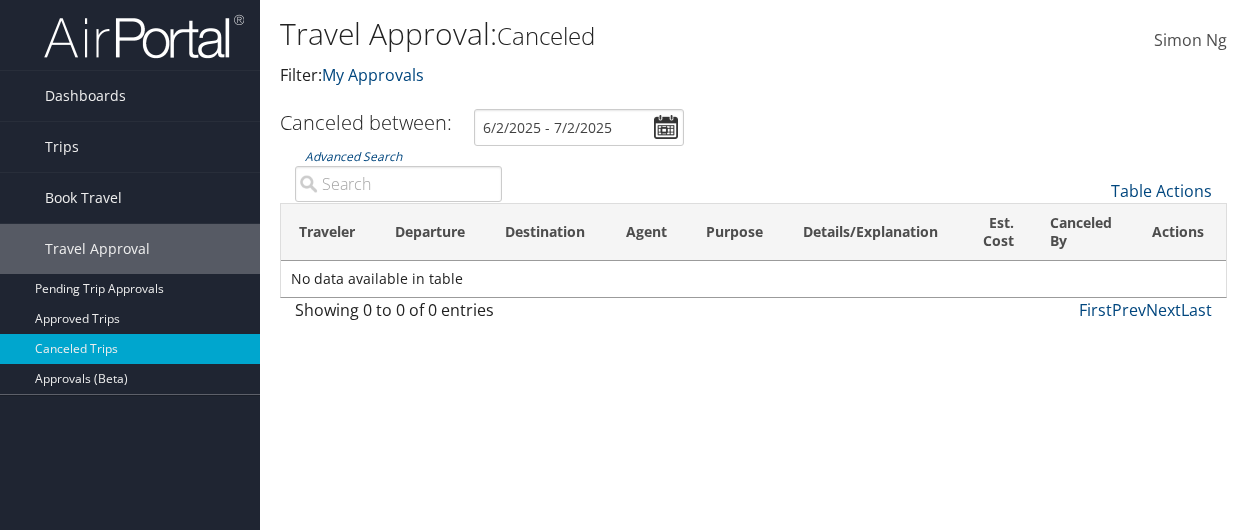 scroll, scrollTop: 0, scrollLeft: 0, axis: both 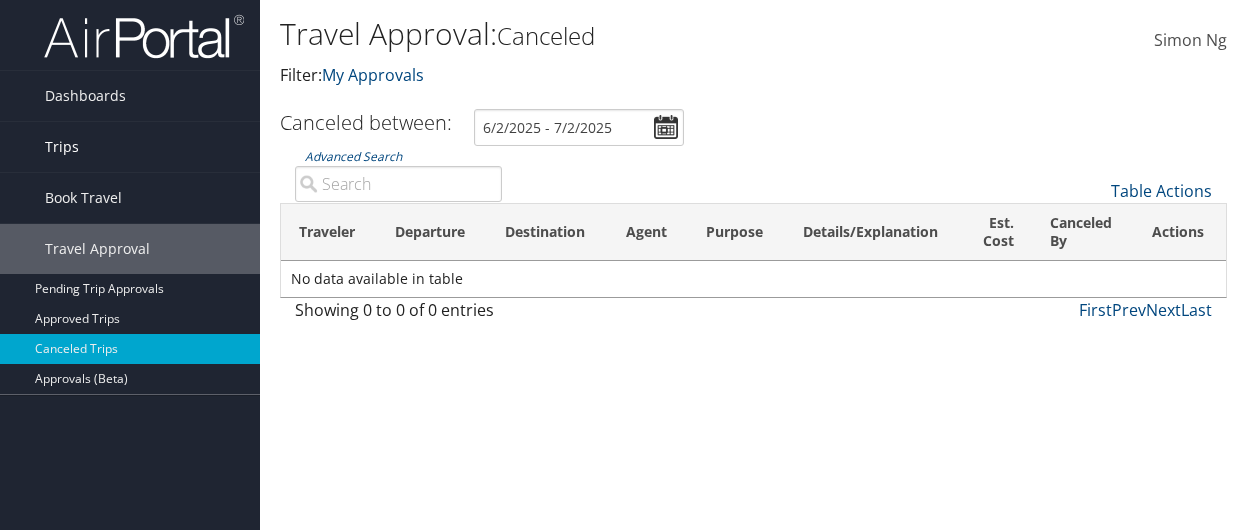 click on "Trips" at bounding box center (62, 147) 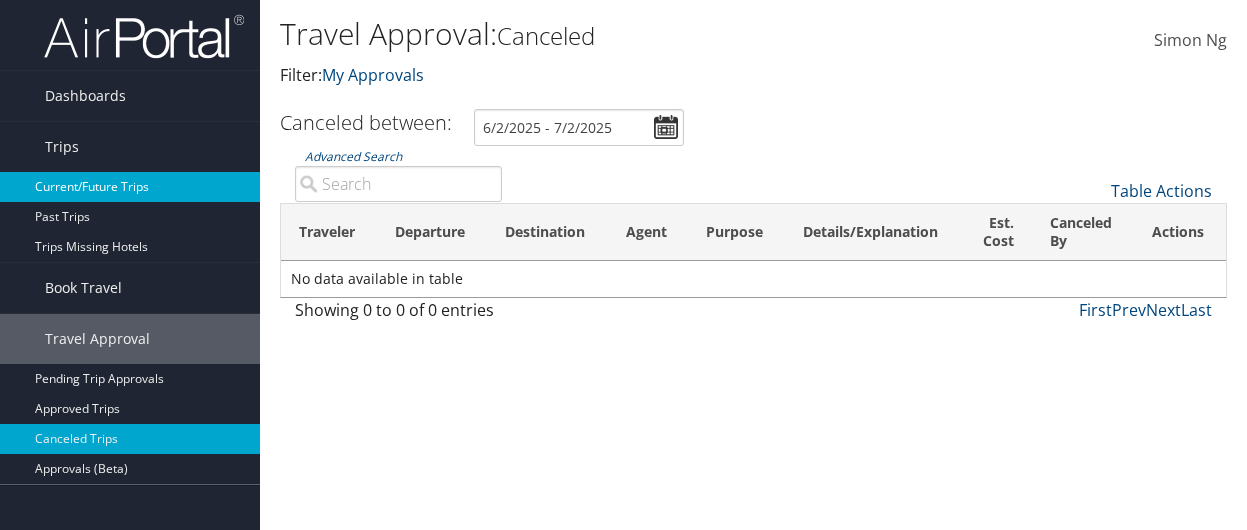 click on "Current/Future Trips" at bounding box center (130, 187) 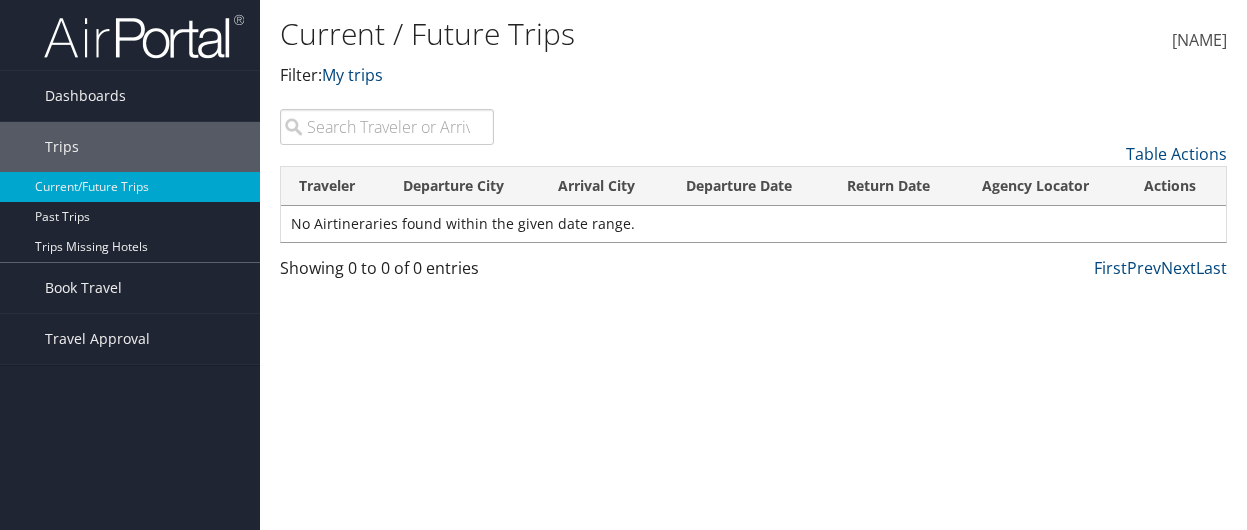 scroll, scrollTop: 0, scrollLeft: 0, axis: both 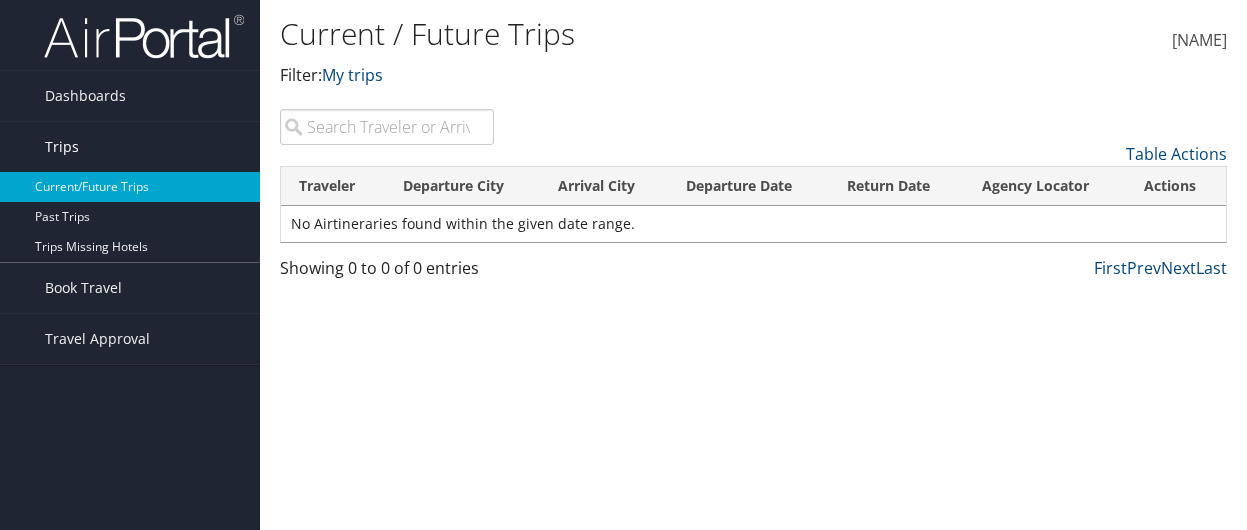 click on "Trips" at bounding box center (62, 147) 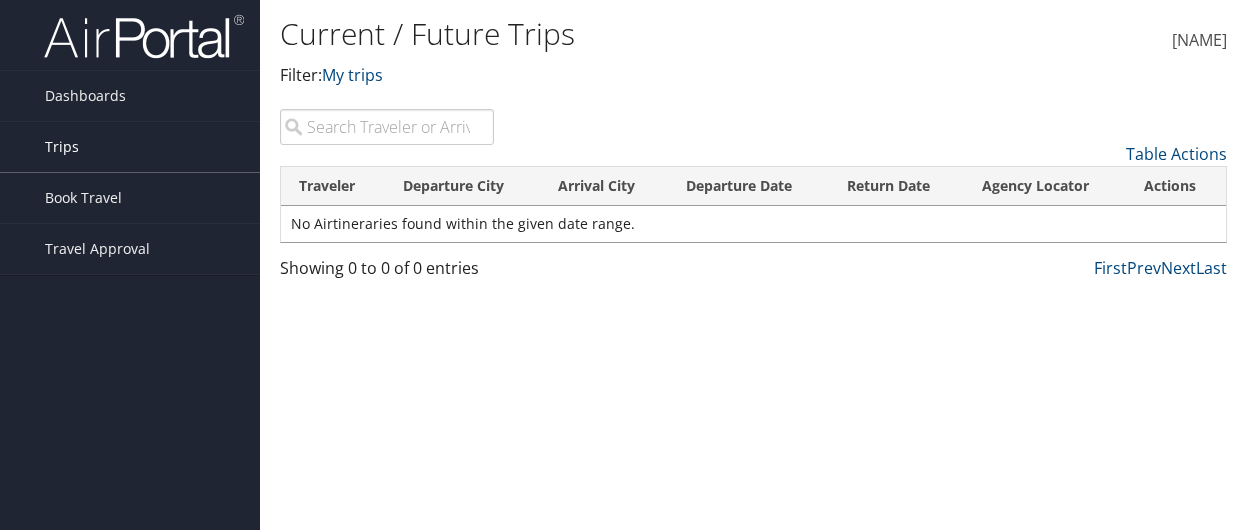 click on "Trips" at bounding box center [62, 147] 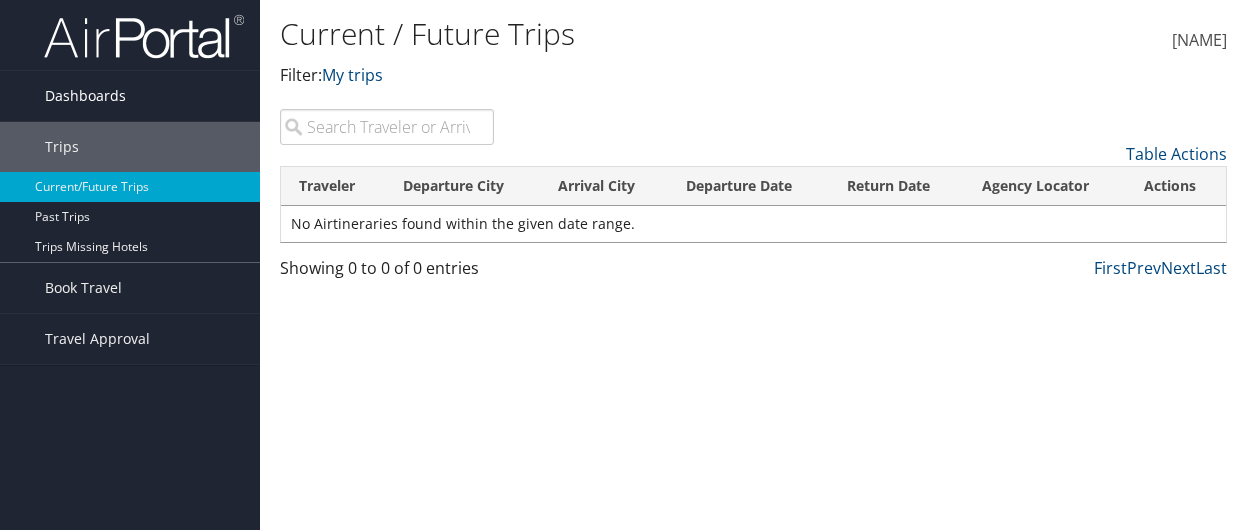 click on "Dashboards" at bounding box center [85, 96] 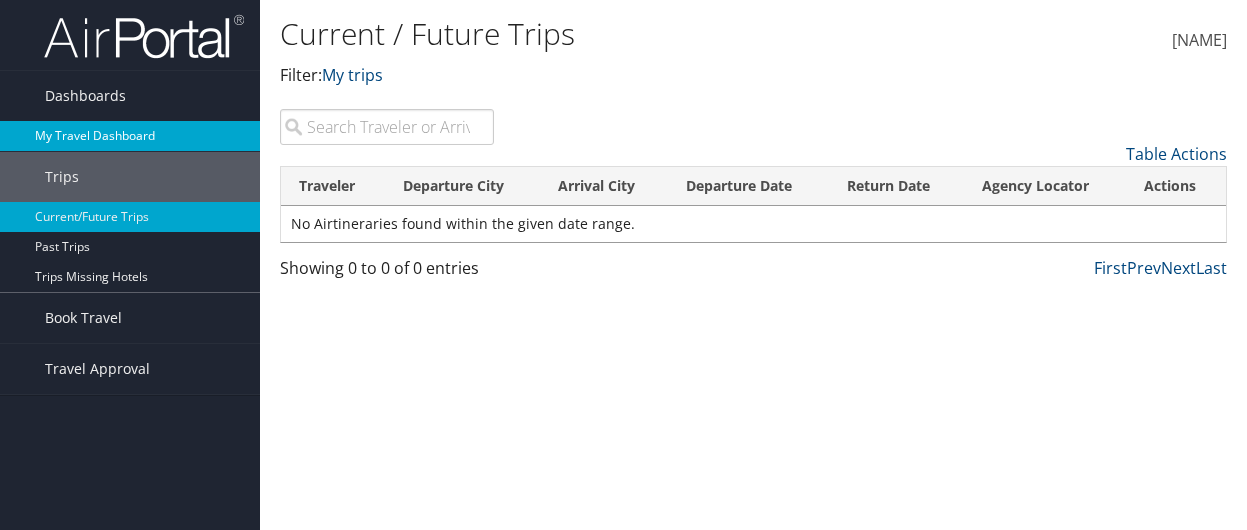 click on "My Travel Dashboard" at bounding box center (130, 136) 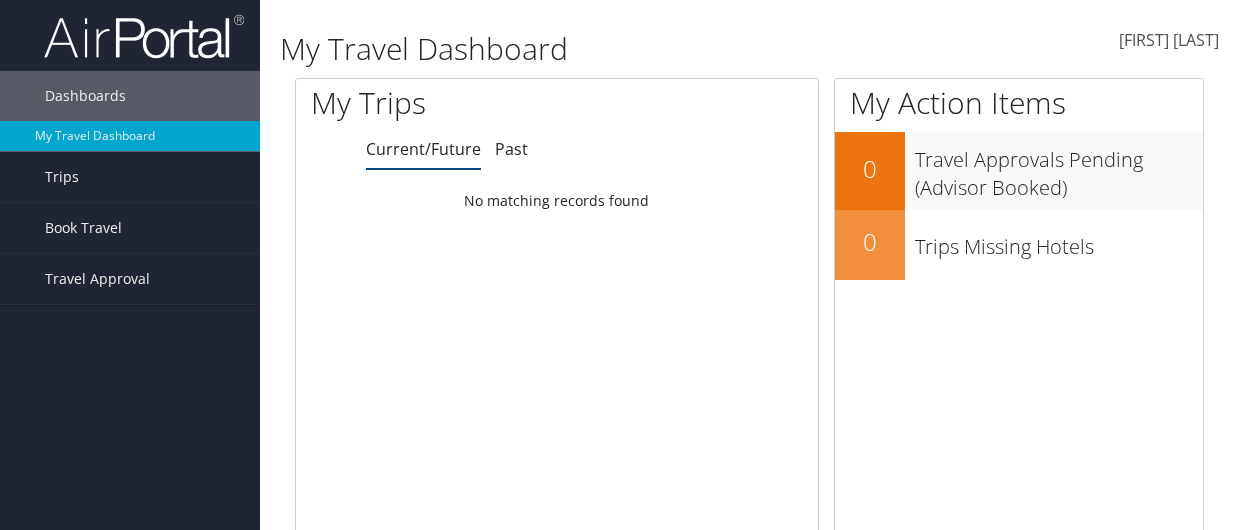 scroll, scrollTop: 0, scrollLeft: 0, axis: both 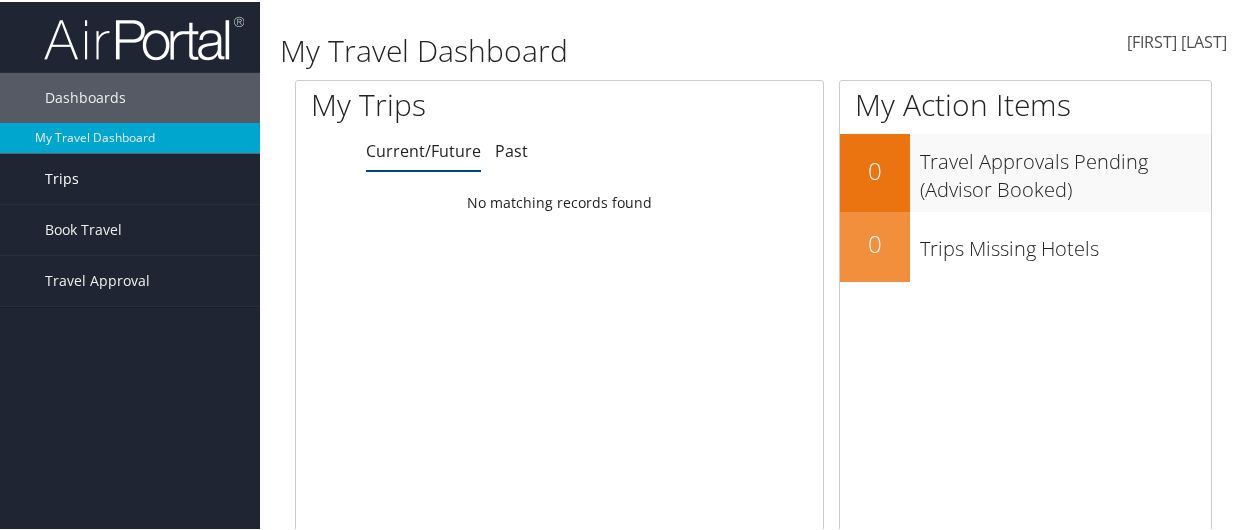 click on "Trips" at bounding box center [62, 177] 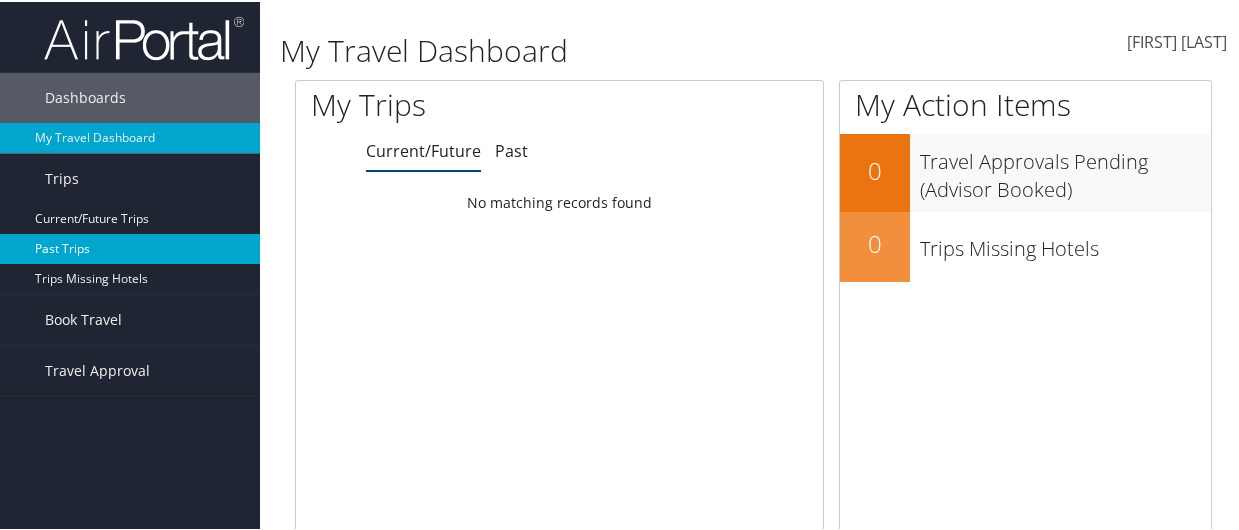 click on "Past Trips" at bounding box center (130, 247) 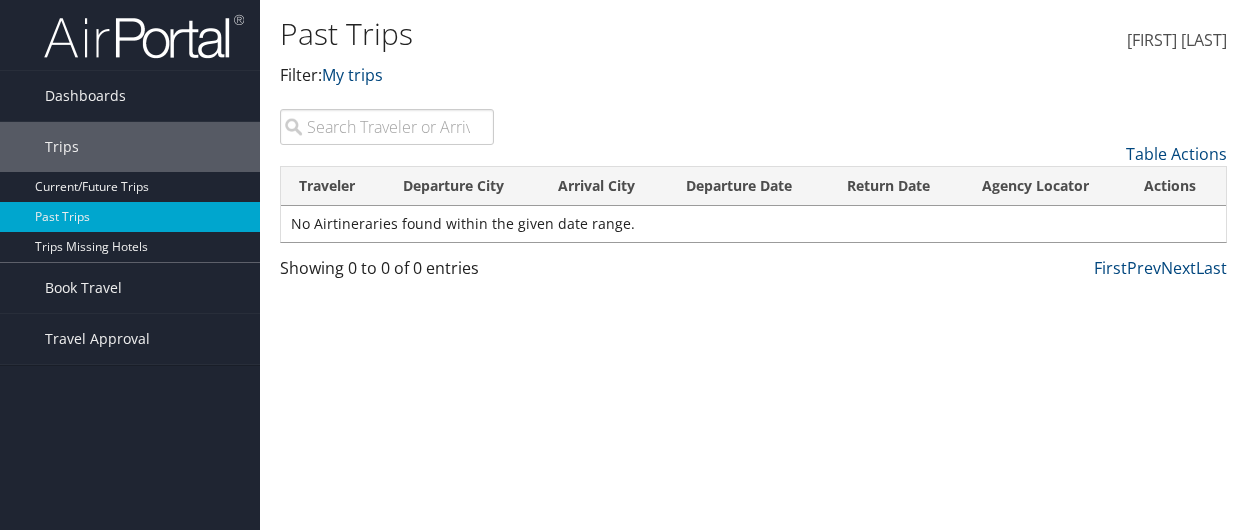 scroll, scrollTop: 0, scrollLeft: 0, axis: both 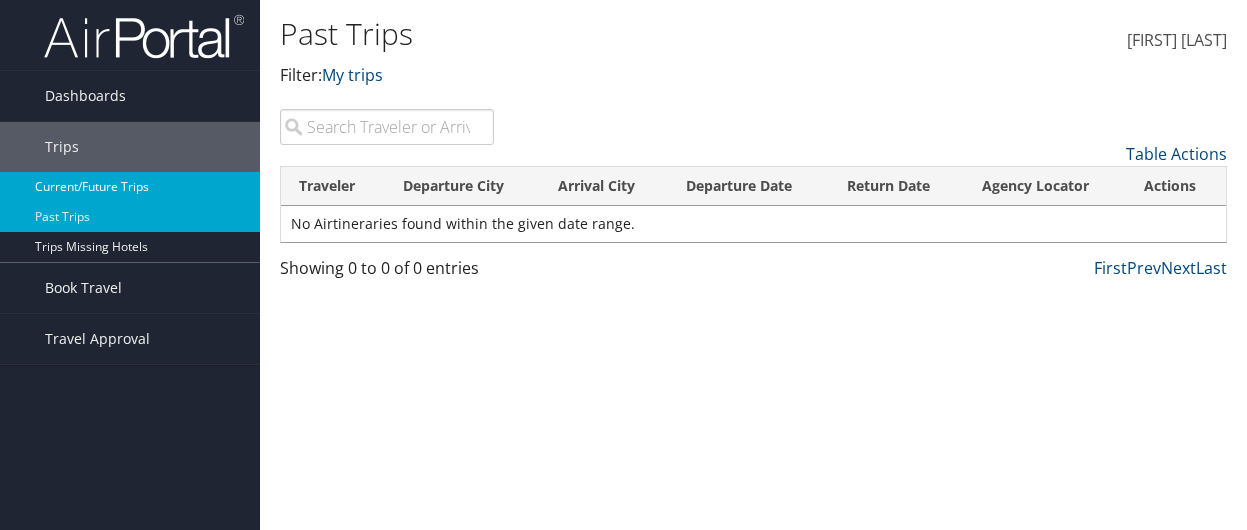 click on "Current/Future Trips" at bounding box center (130, 187) 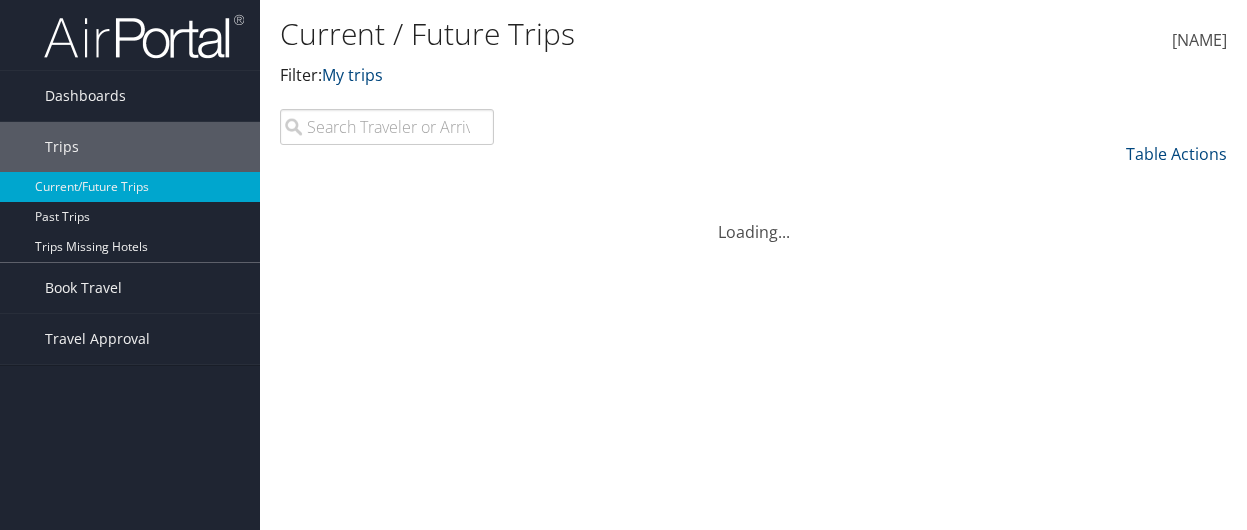scroll, scrollTop: 0, scrollLeft: 0, axis: both 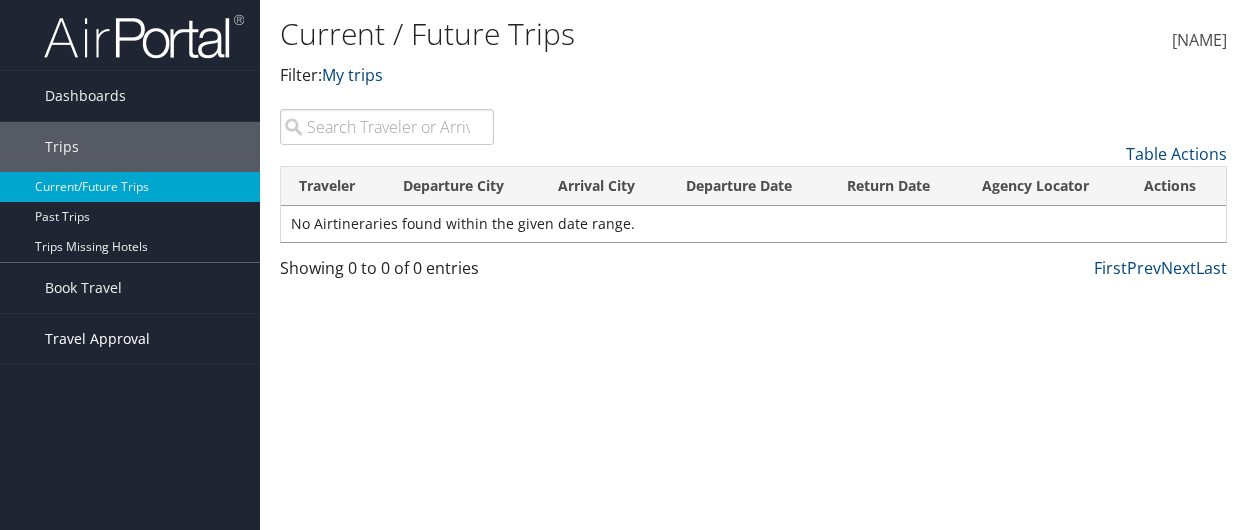 click on "Travel Approval" at bounding box center (97, 339) 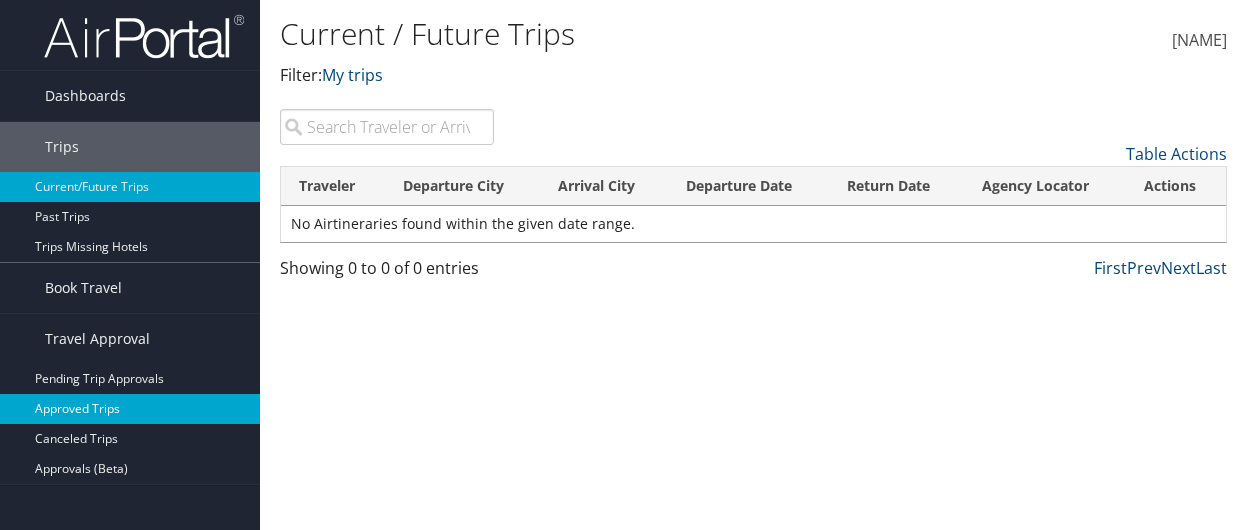 click on "Approved Trips" at bounding box center [130, 409] 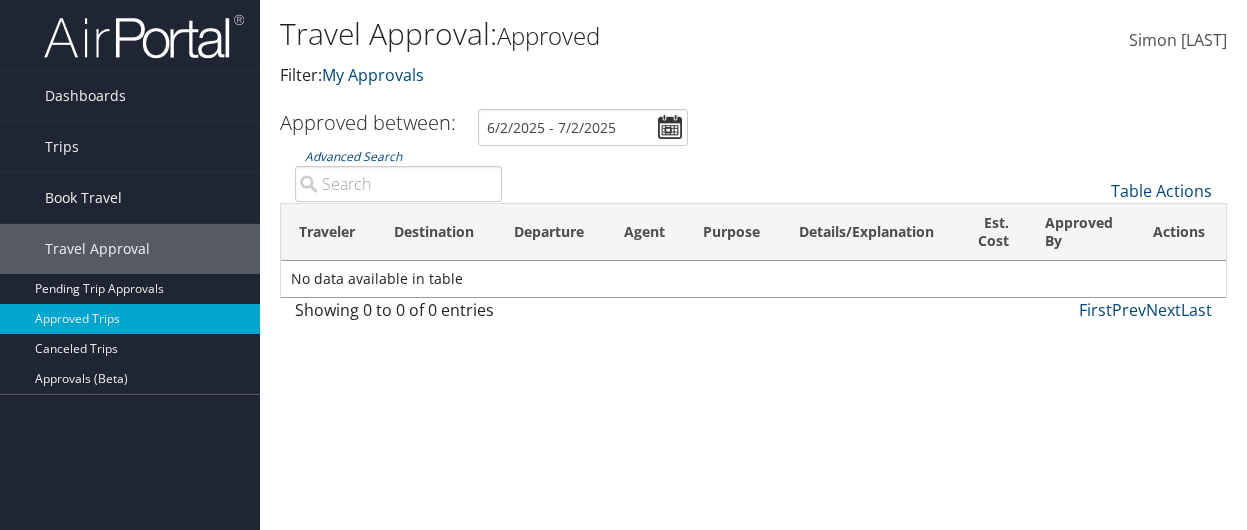 scroll, scrollTop: 0, scrollLeft: 0, axis: both 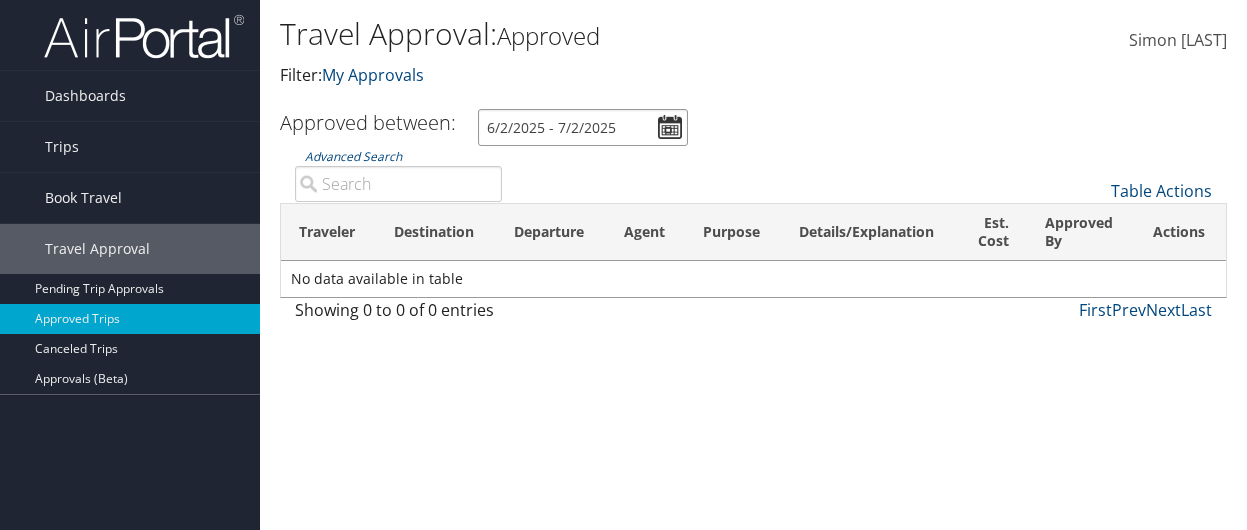 click on "6/2/2025 - 7/2/2025" at bounding box center [583, 127] 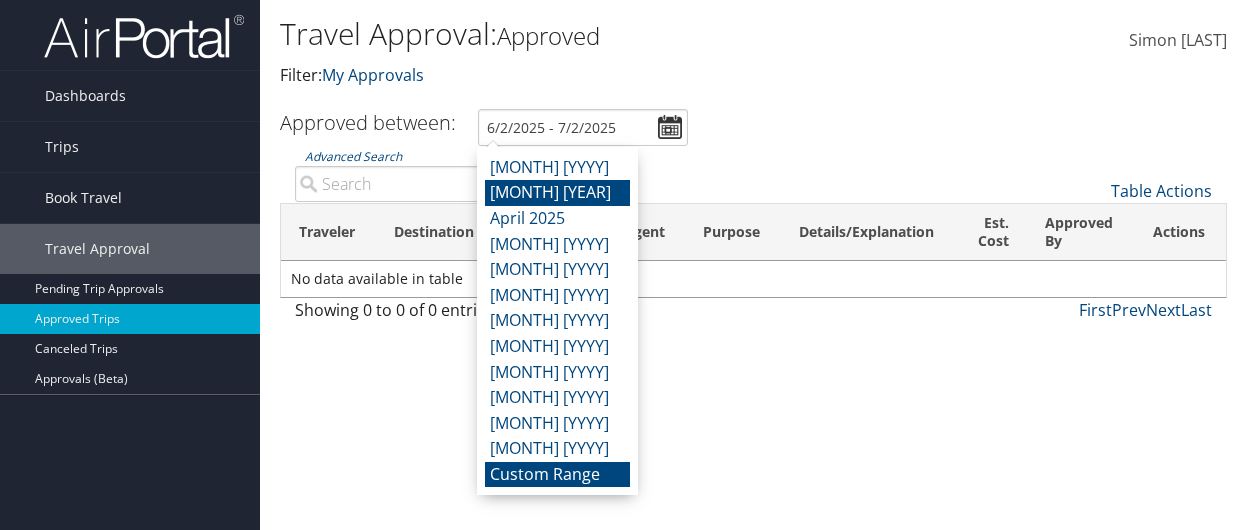 click on "[MONTH] [YEAR]" at bounding box center [557, 193] 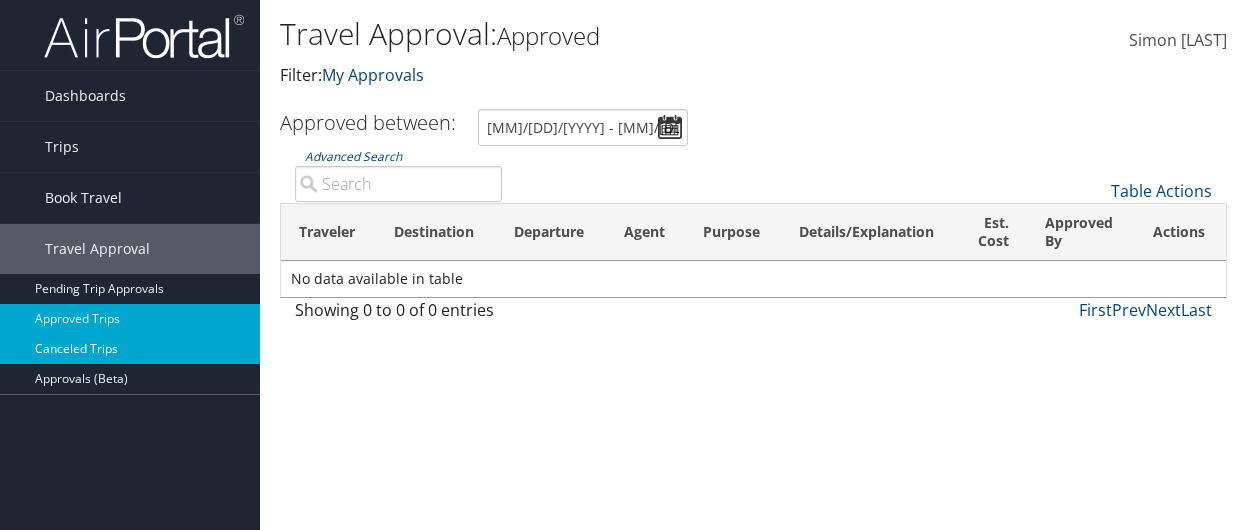 click on "Canceled Trips" at bounding box center (130, 349) 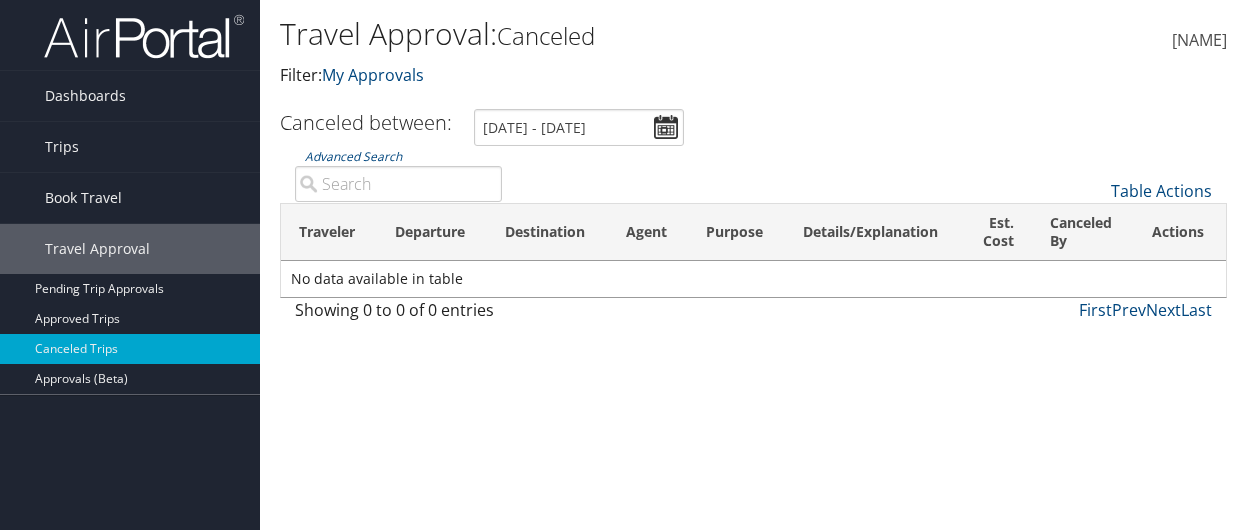 scroll, scrollTop: 0, scrollLeft: 0, axis: both 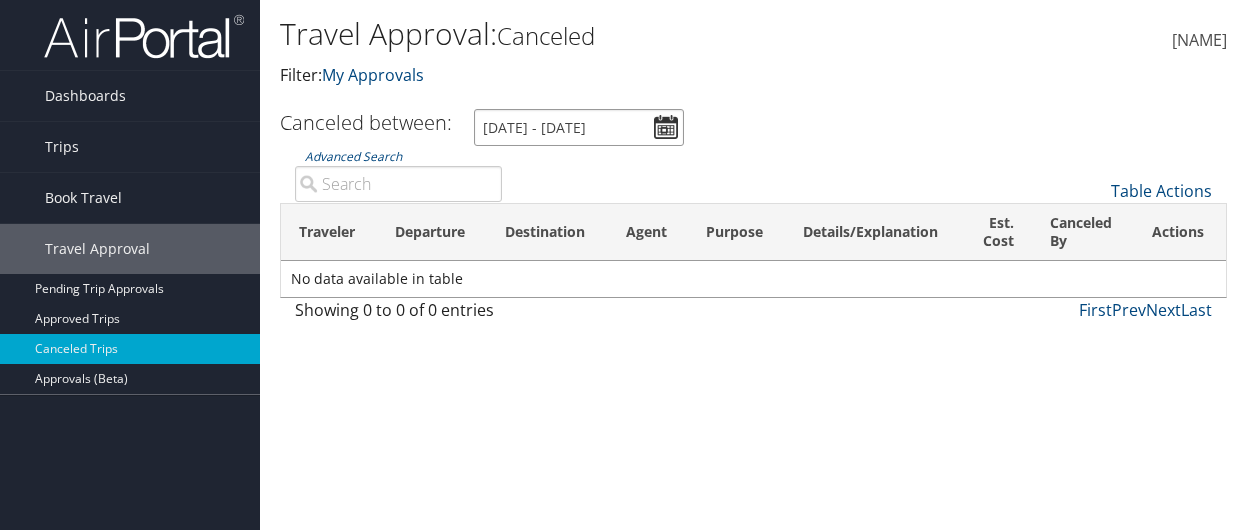 click on "[DATE] - [DATE]" at bounding box center [579, 127] 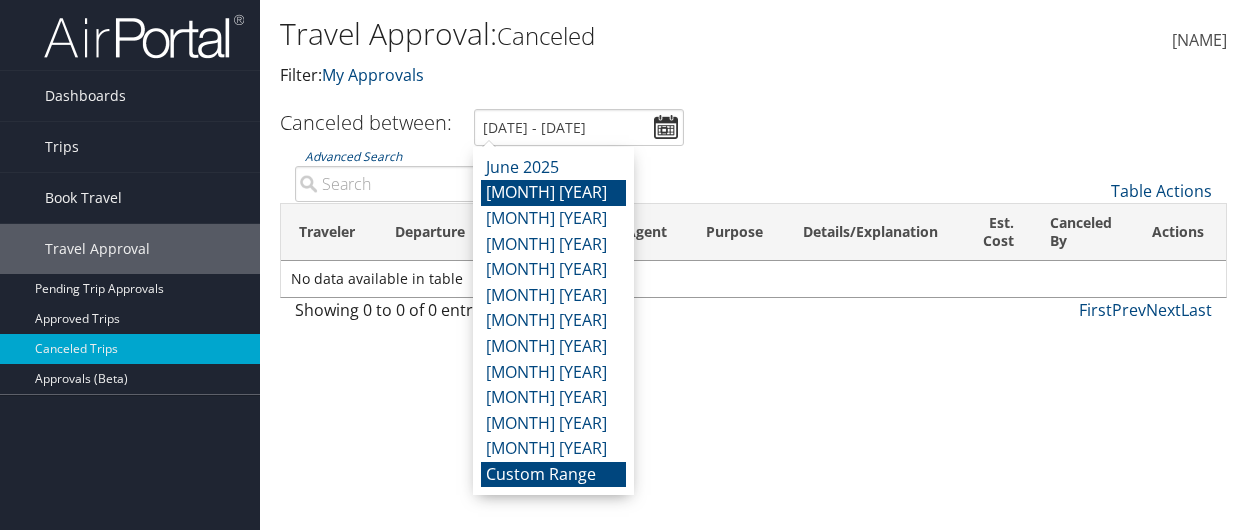 click on "[MONTH] [YEAR]" at bounding box center [553, 193] 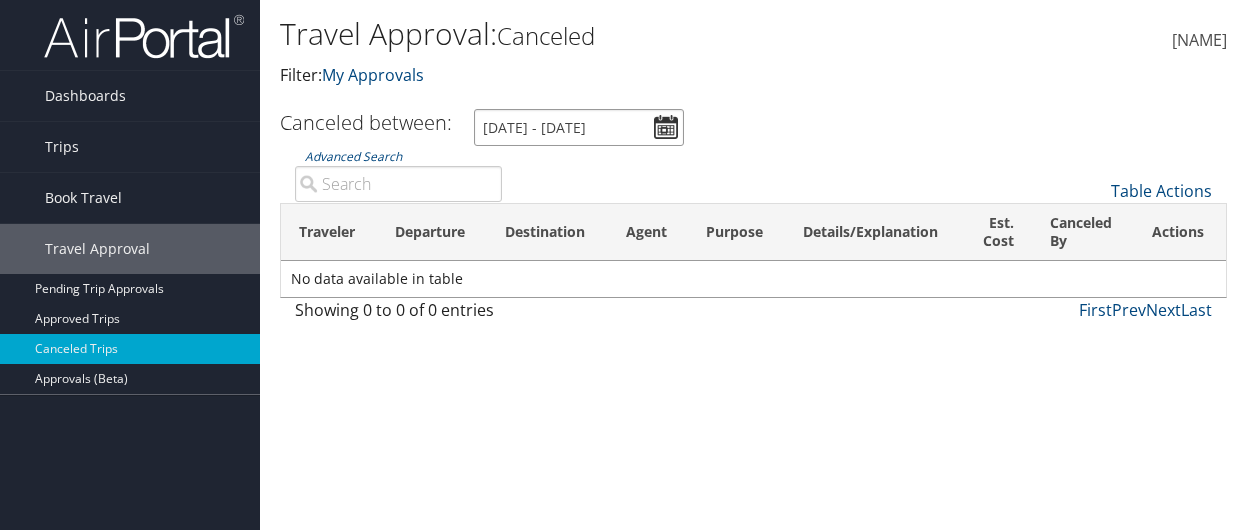 click on "[DATE] - [DATE]" at bounding box center [579, 127] 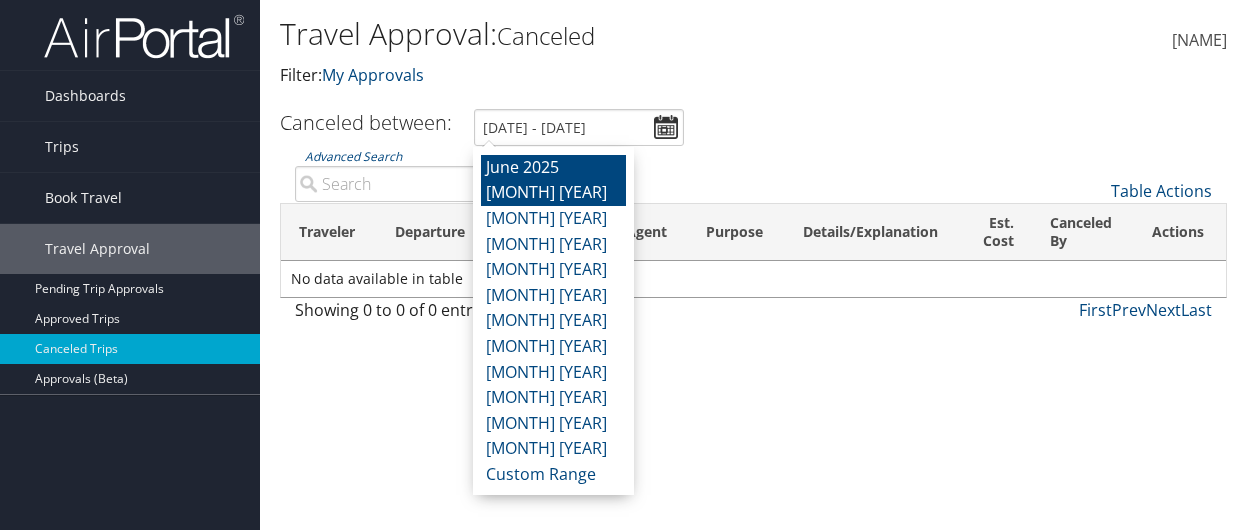 click on "June 2025" at bounding box center (553, 168) 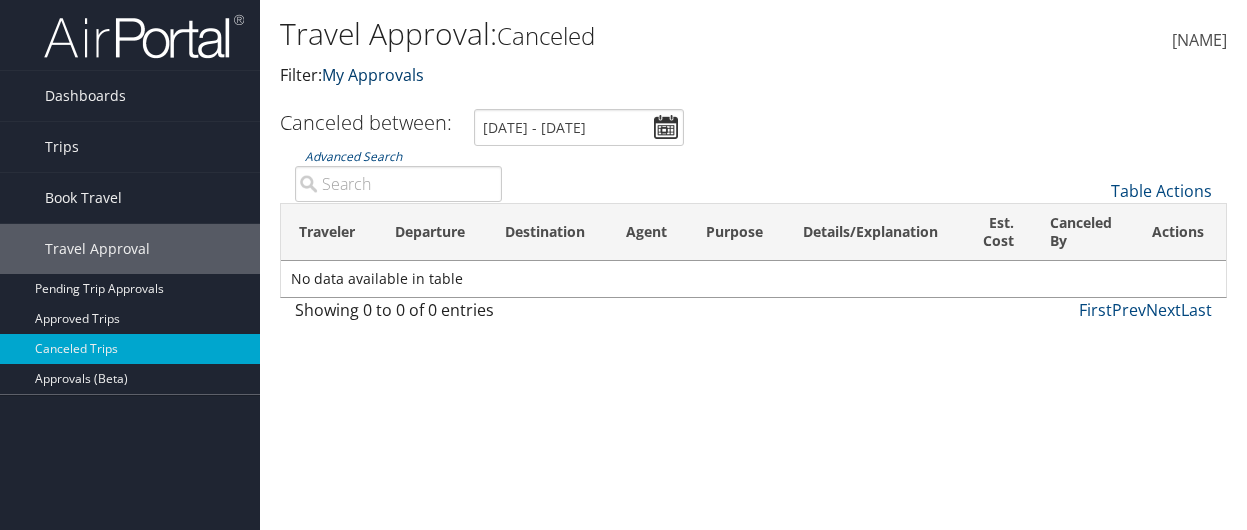 click at bounding box center (424, 75) 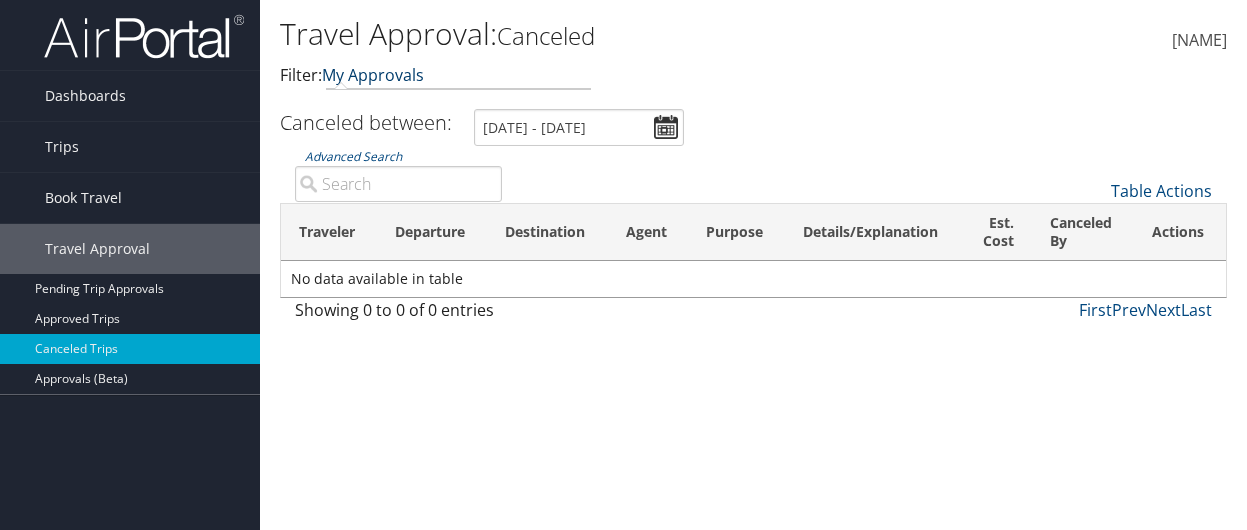click at bounding box center [424, 75] 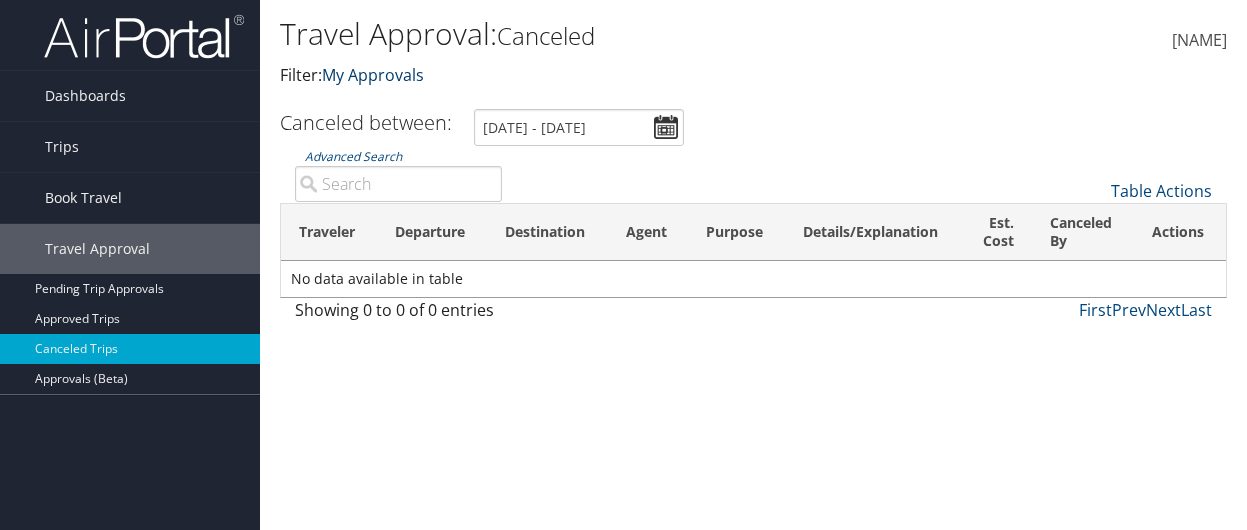 click at bounding box center (424, 75) 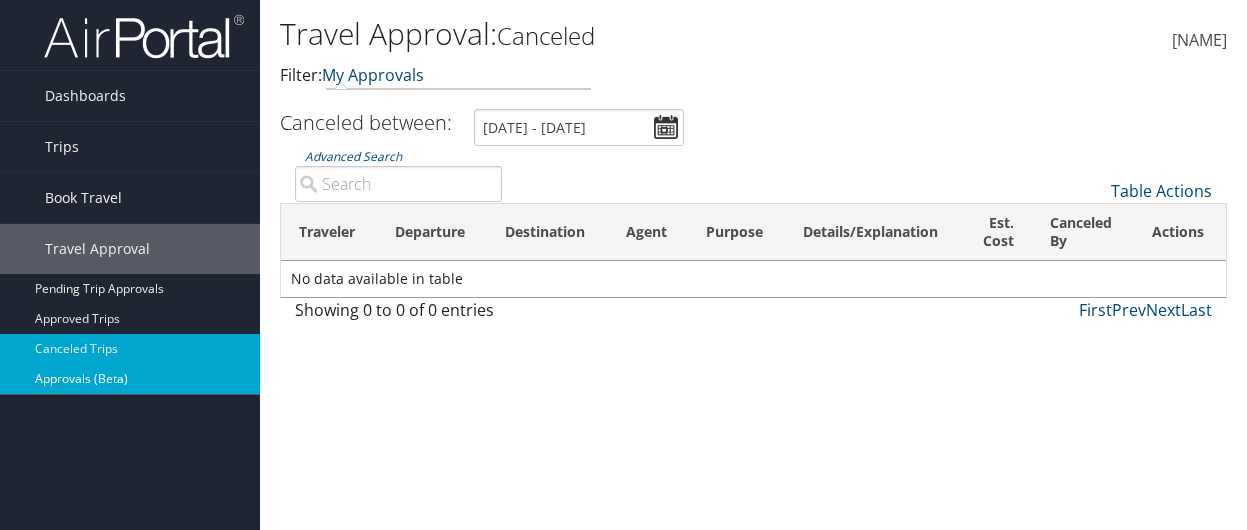click on "Approvals (Beta)" at bounding box center (130, 379) 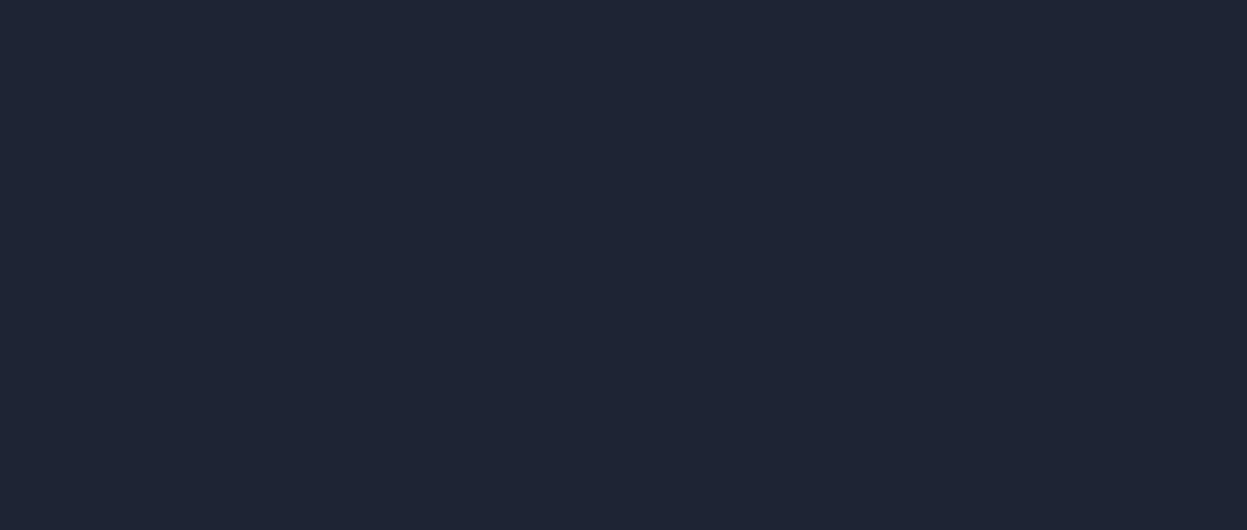 scroll, scrollTop: 0, scrollLeft: 0, axis: both 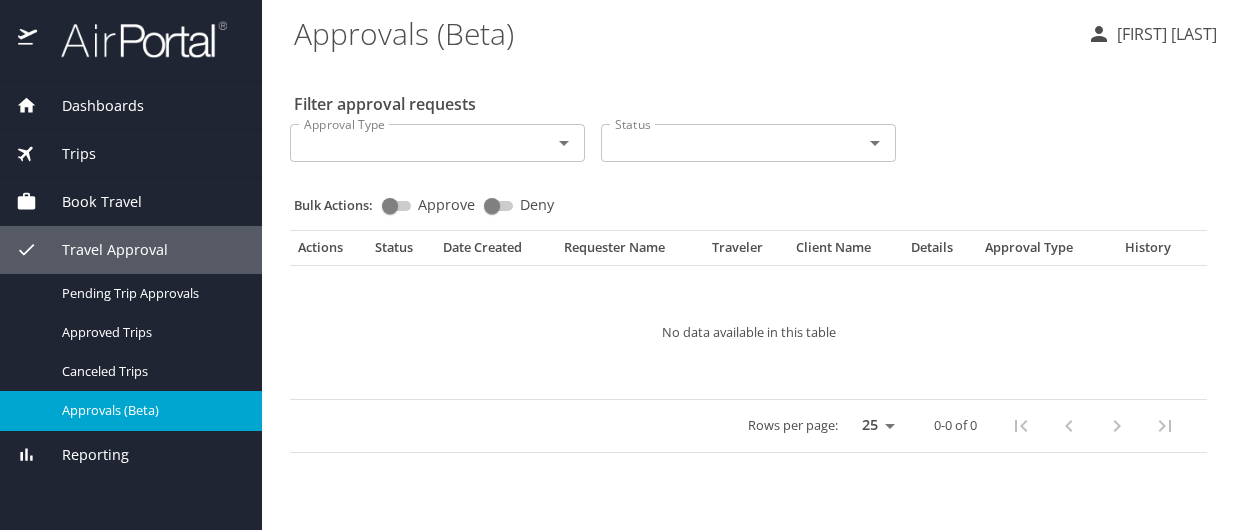 click on "Dashboards" at bounding box center (90, 106) 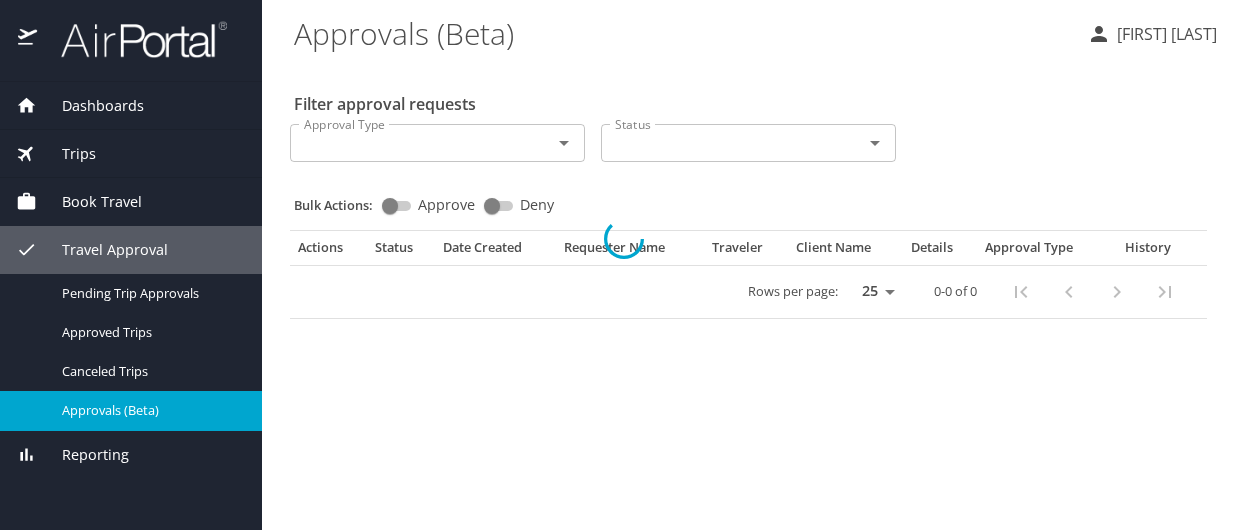 scroll, scrollTop: 0, scrollLeft: 0, axis: both 